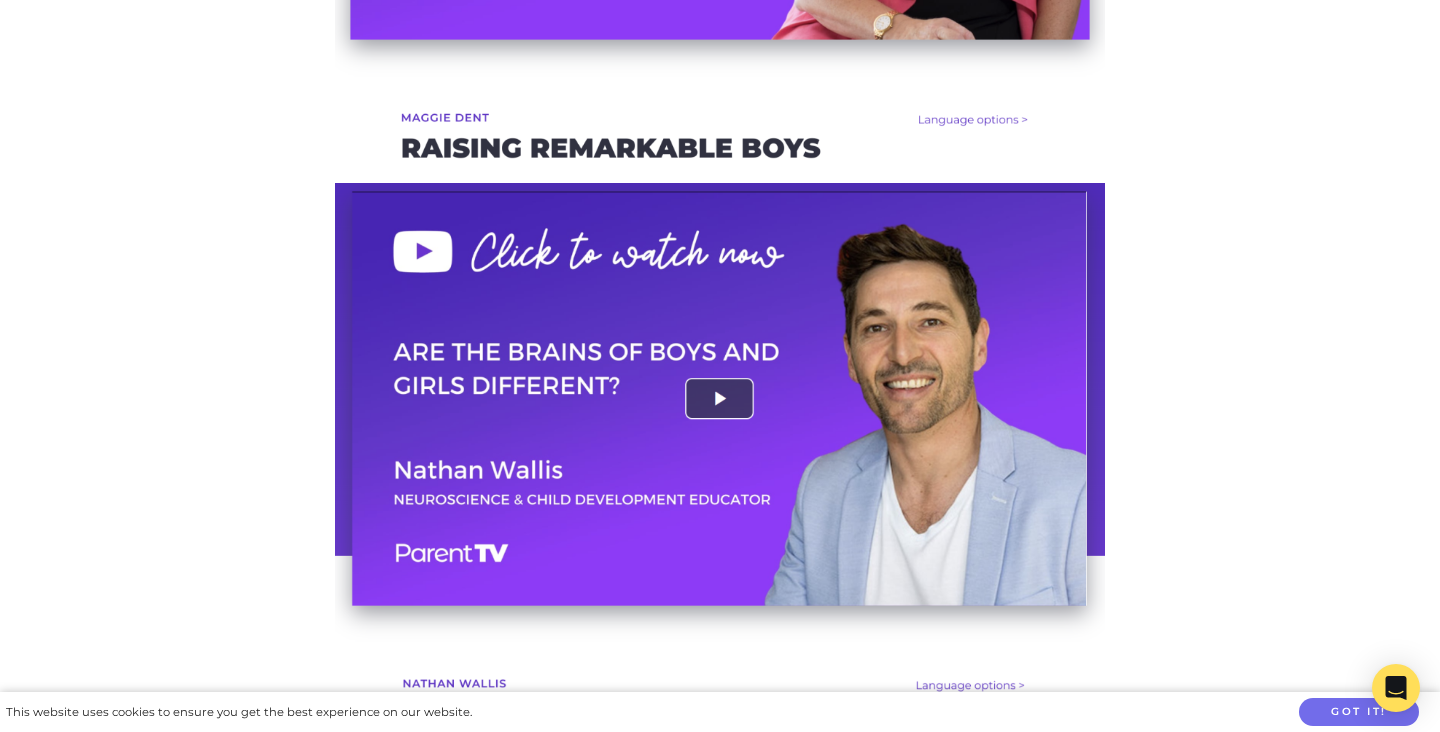 scroll, scrollTop: 3860, scrollLeft: 0, axis: vertical 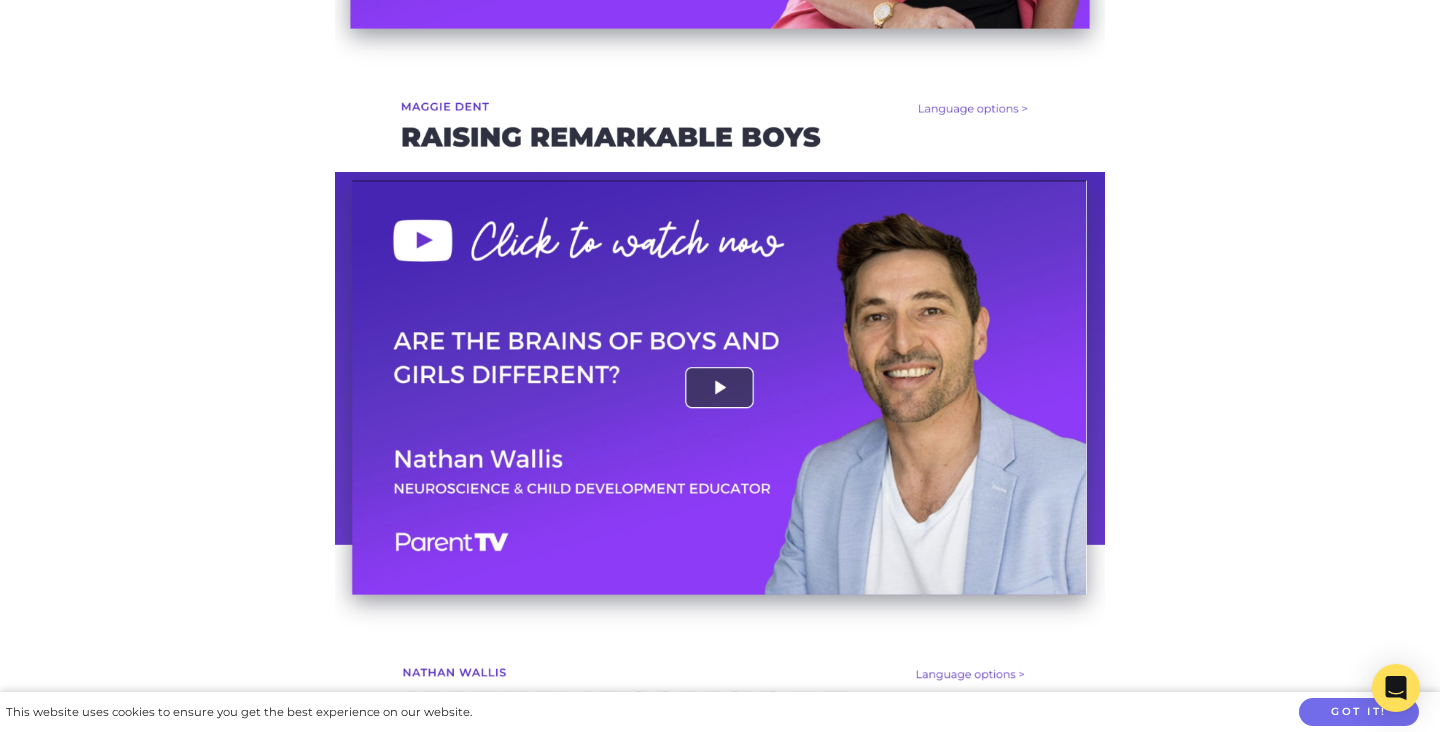 click at bounding box center [720, 458] 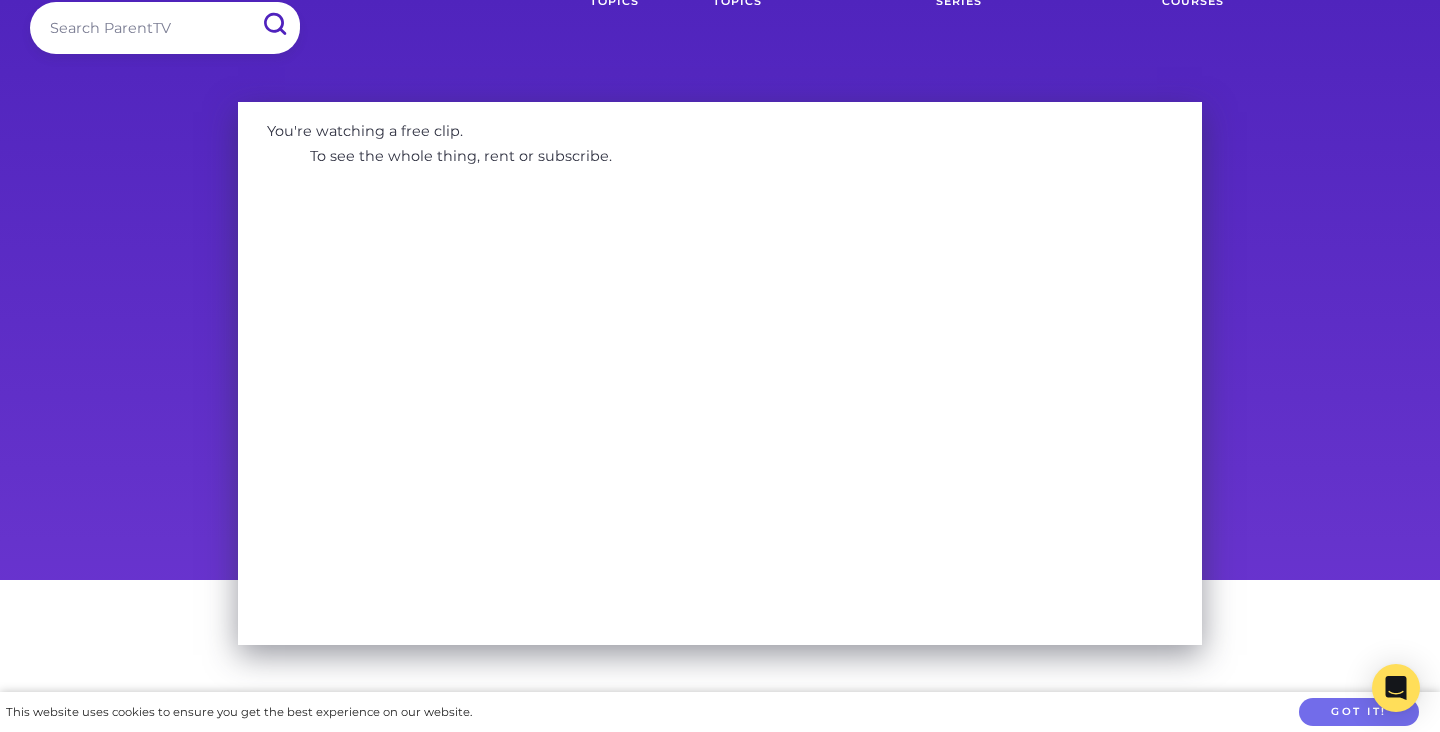 scroll, scrollTop: 0, scrollLeft: 0, axis: both 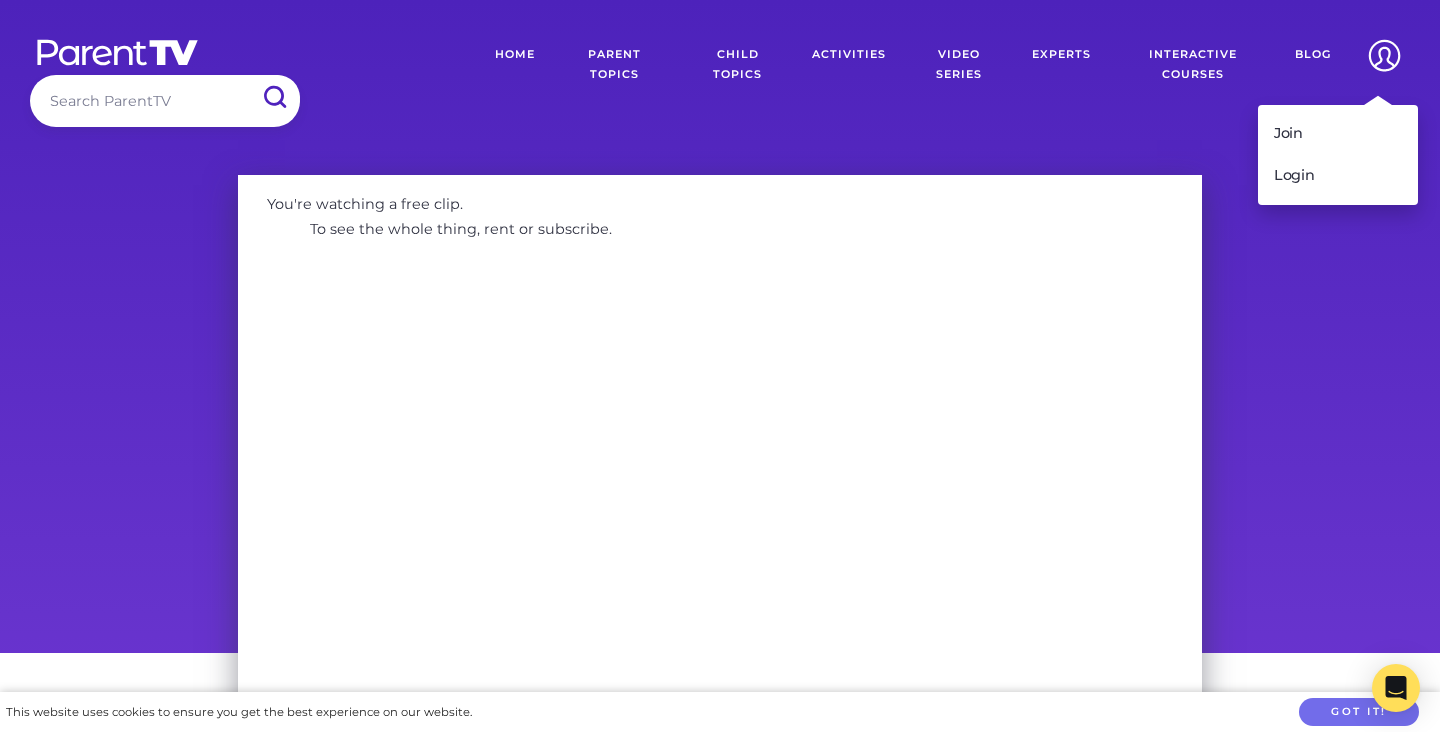 click at bounding box center [1384, 55] 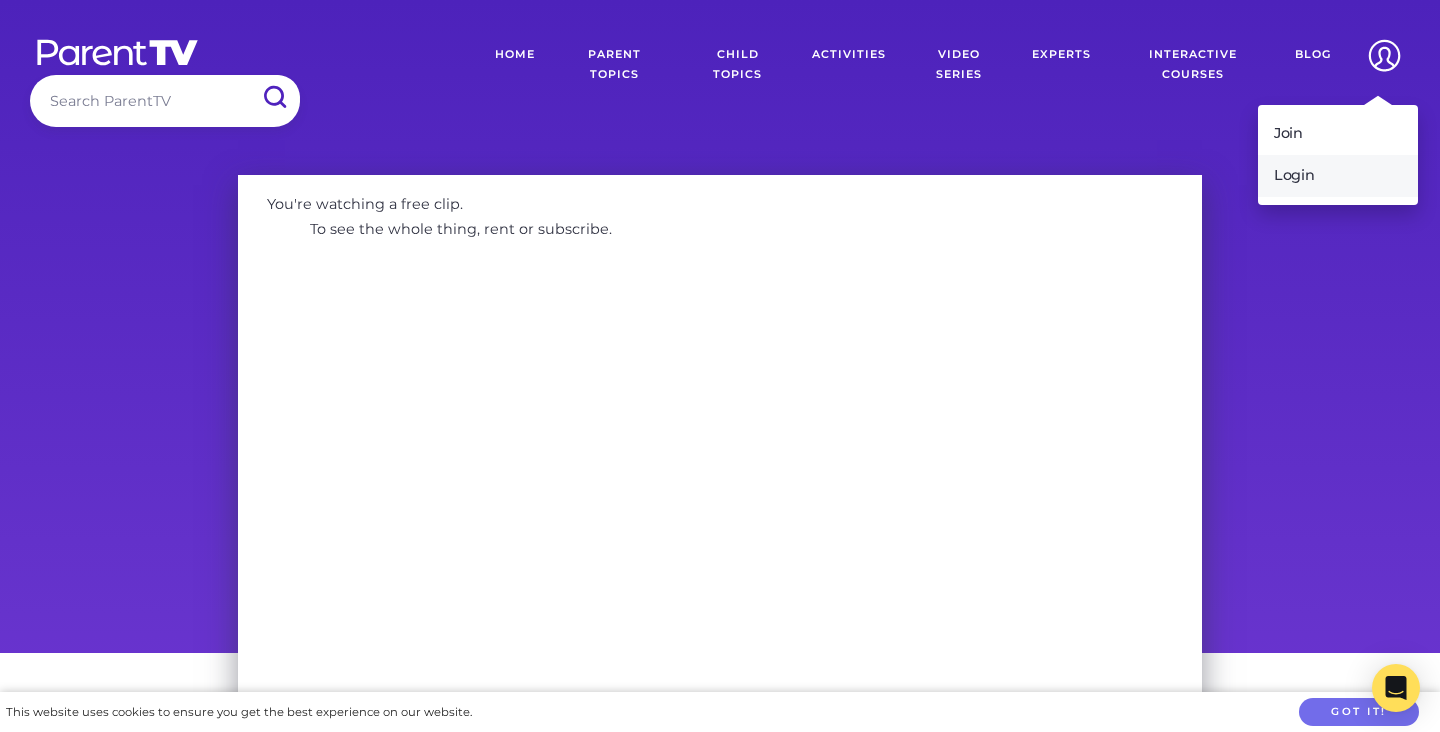 click on "Login" at bounding box center (1338, 176) 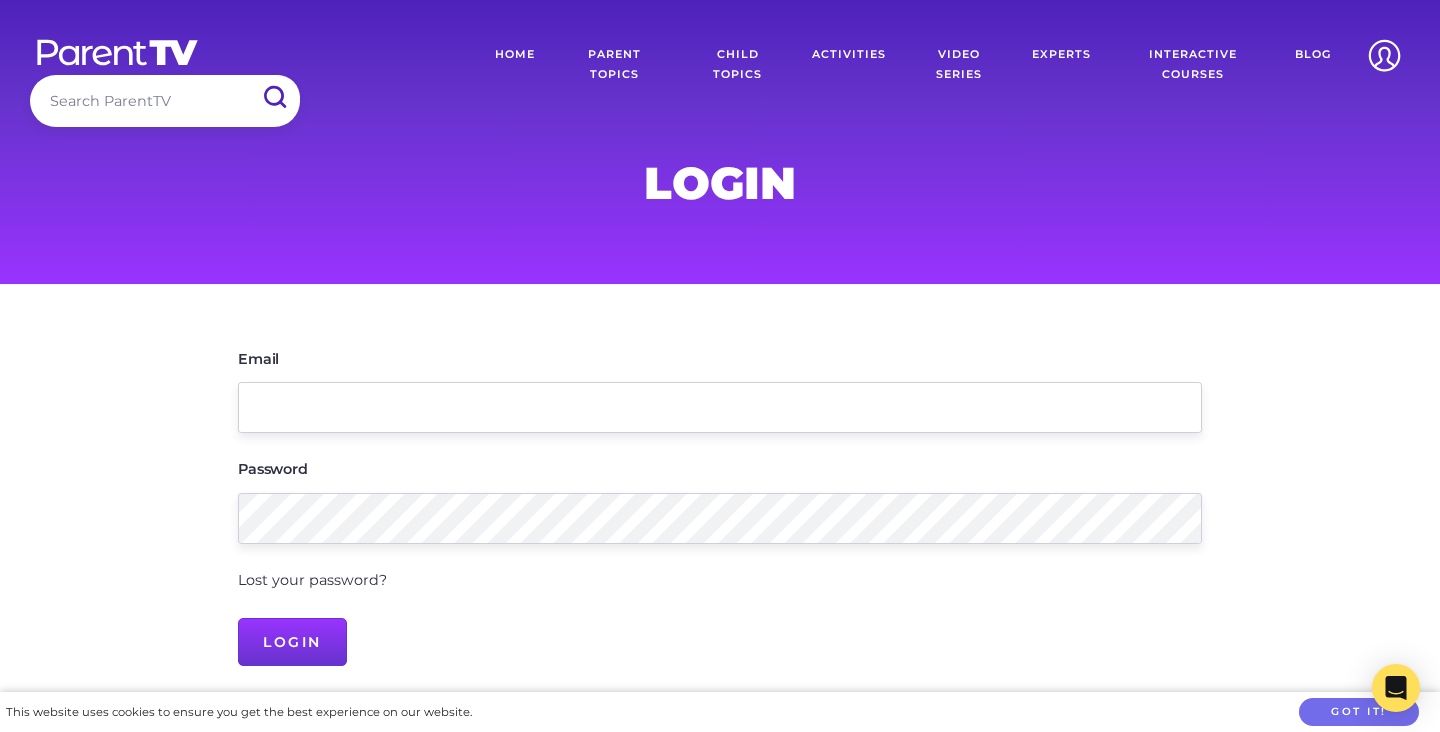 scroll, scrollTop: 0, scrollLeft: 0, axis: both 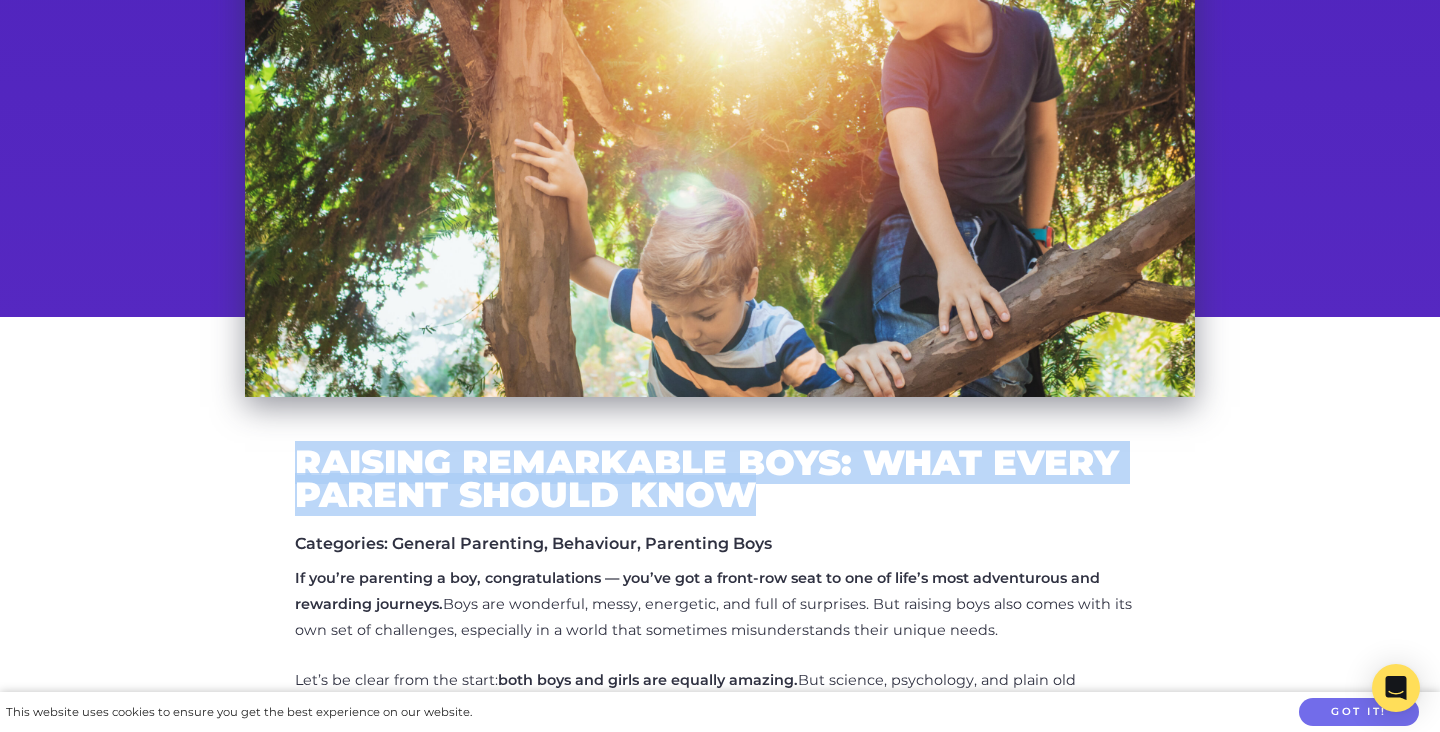 drag, startPoint x: 297, startPoint y: 456, endPoint x: 804, endPoint y: 492, distance: 508.2765 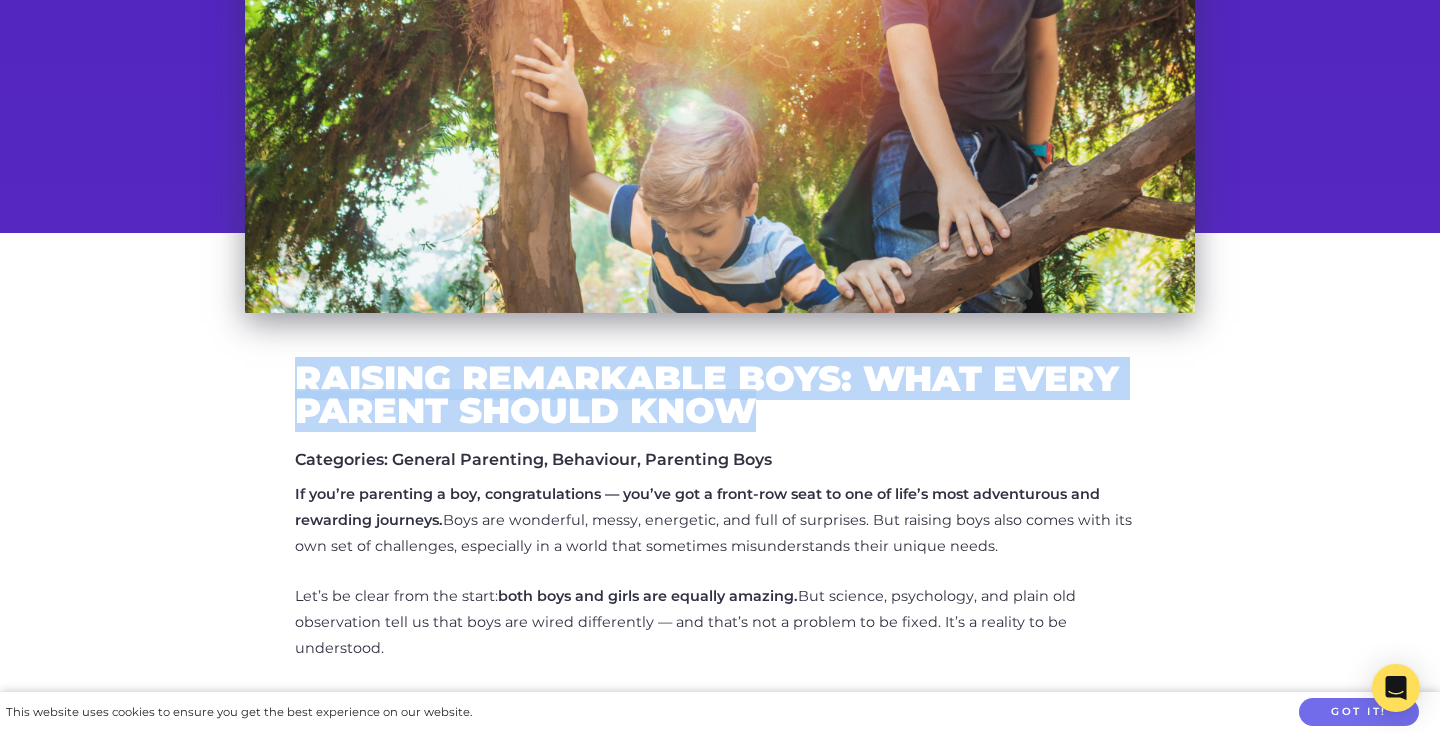 scroll, scrollTop: 468, scrollLeft: 0, axis: vertical 